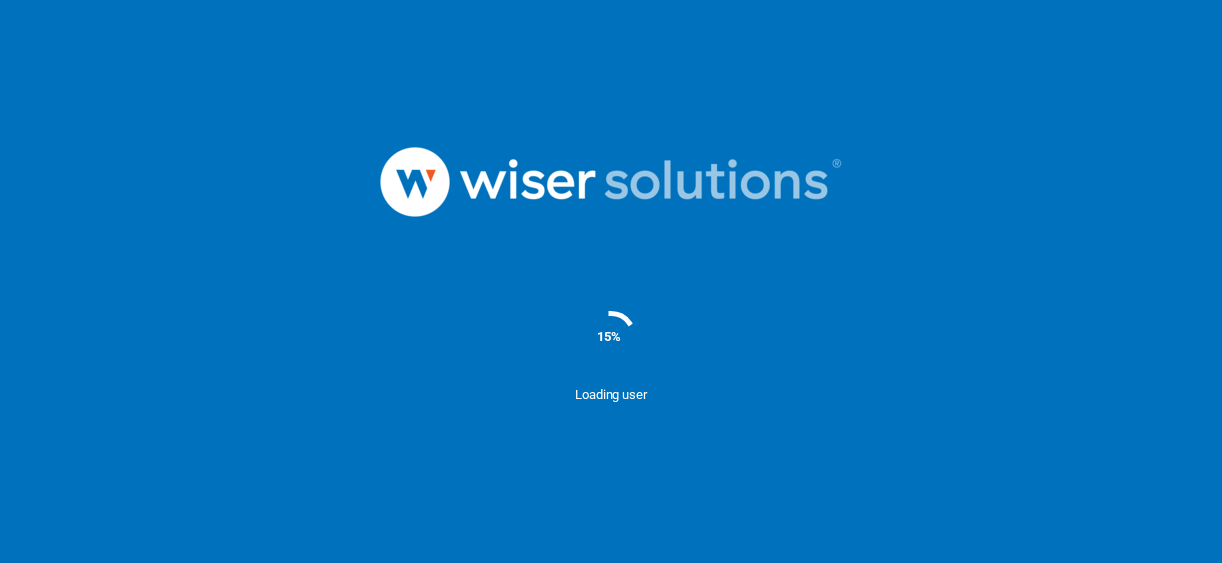 scroll, scrollTop: 0, scrollLeft: 0, axis: both 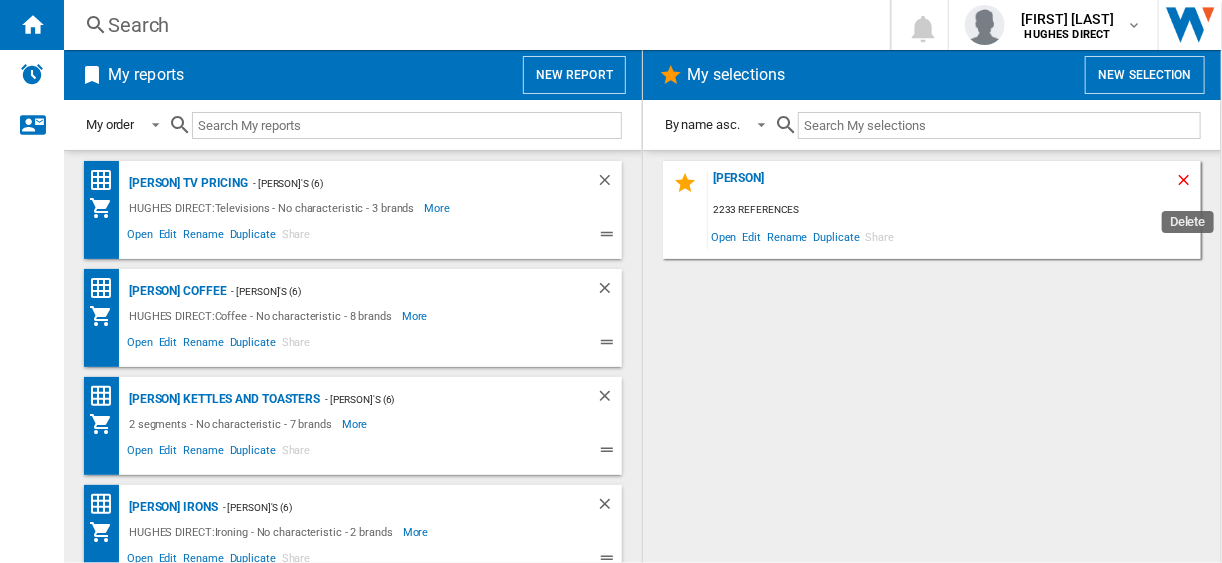 click 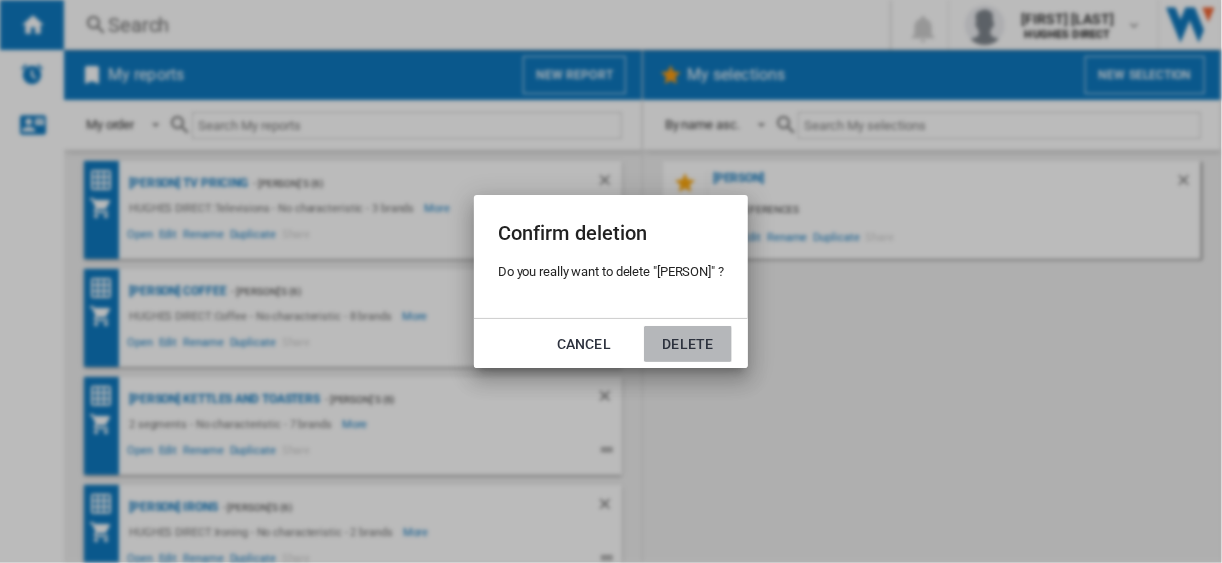 click on "Delete" 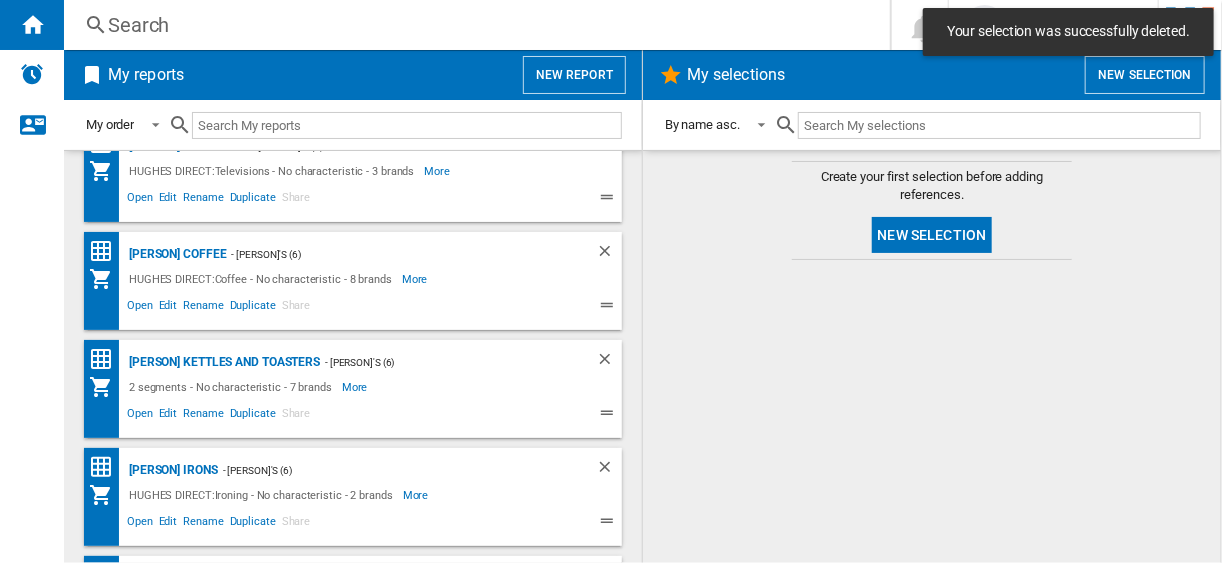 scroll, scrollTop: 0, scrollLeft: 0, axis: both 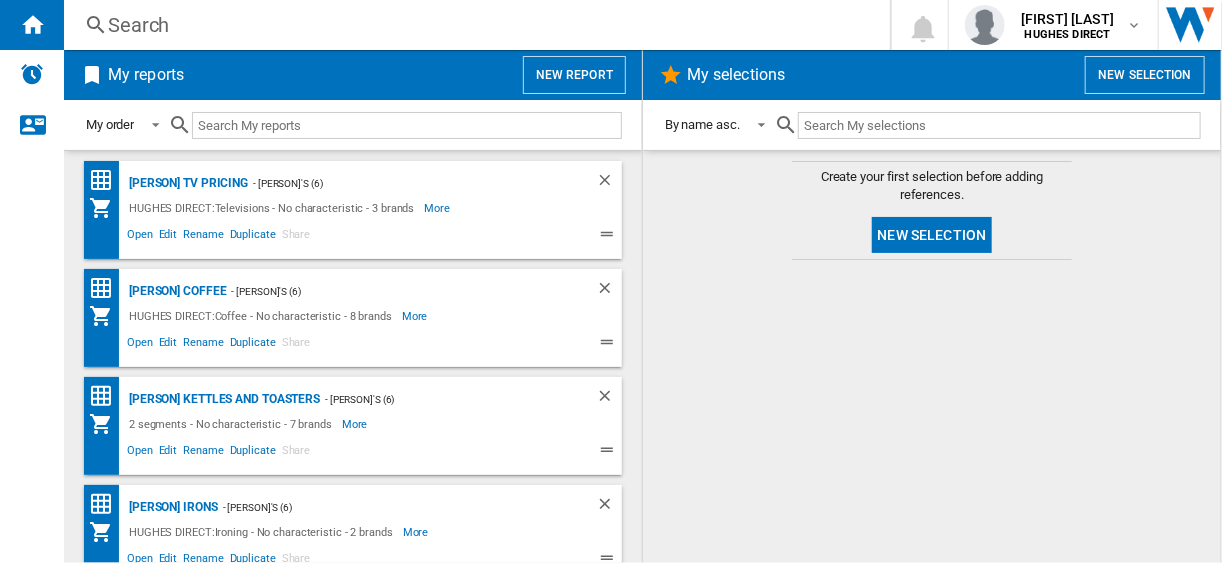 click on "[PERSON] Tv pricing
- [PERSON]'s (6)
HUGHES DIRECT:Televisions - No characteristic - 3 brands
More
Less
Open
Edit
Rename
Duplicate
Share" 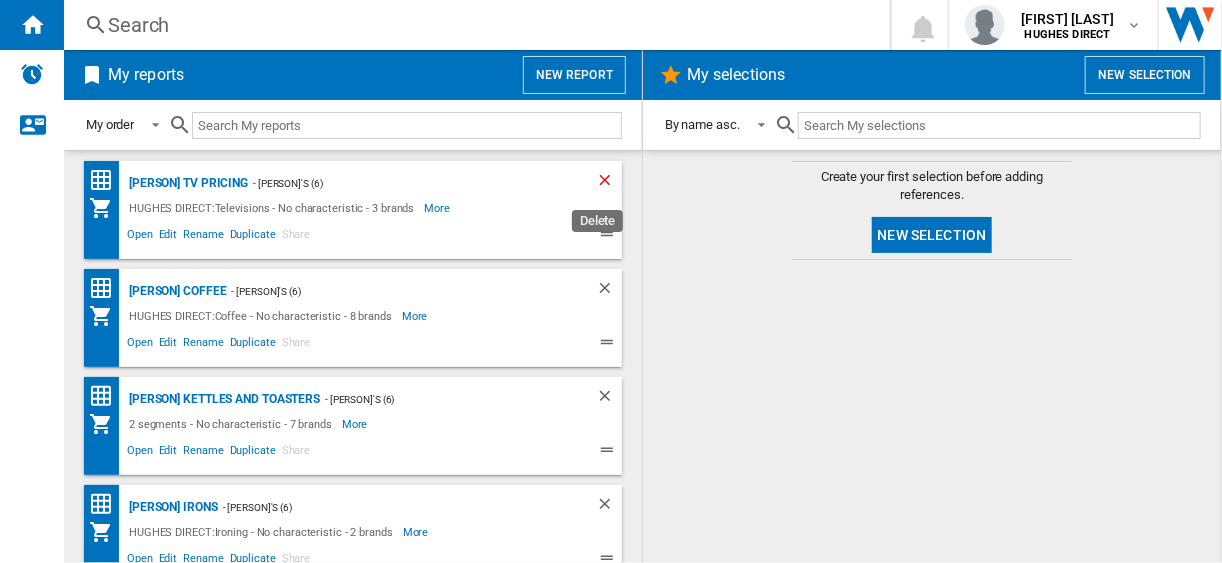click 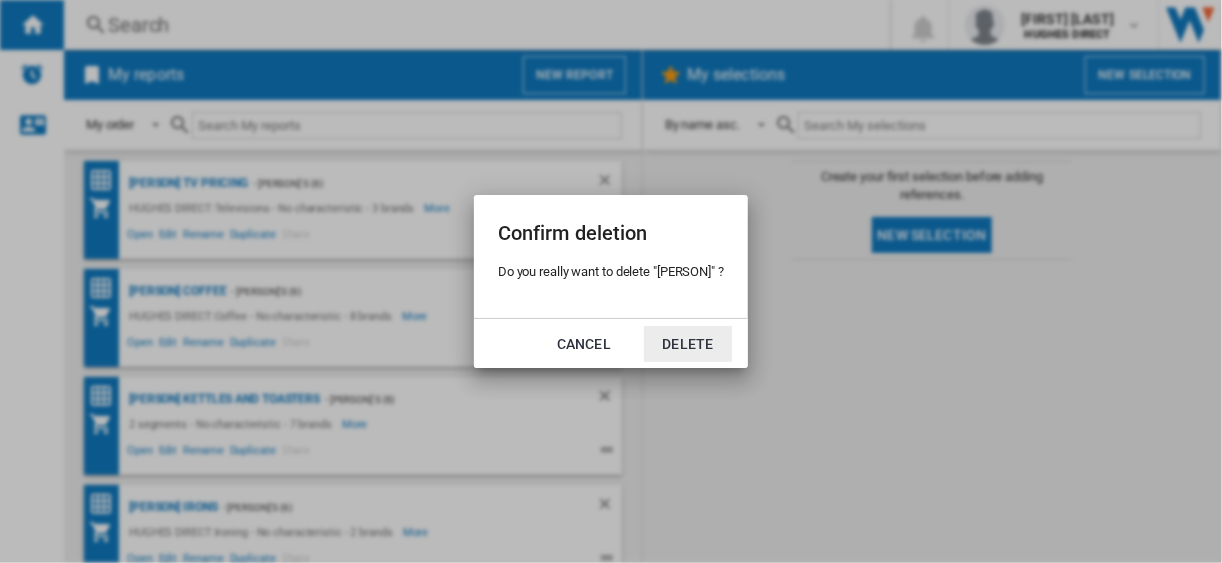 drag, startPoint x: 676, startPoint y: 335, endPoint x: 652, endPoint y: 321, distance: 27.784887 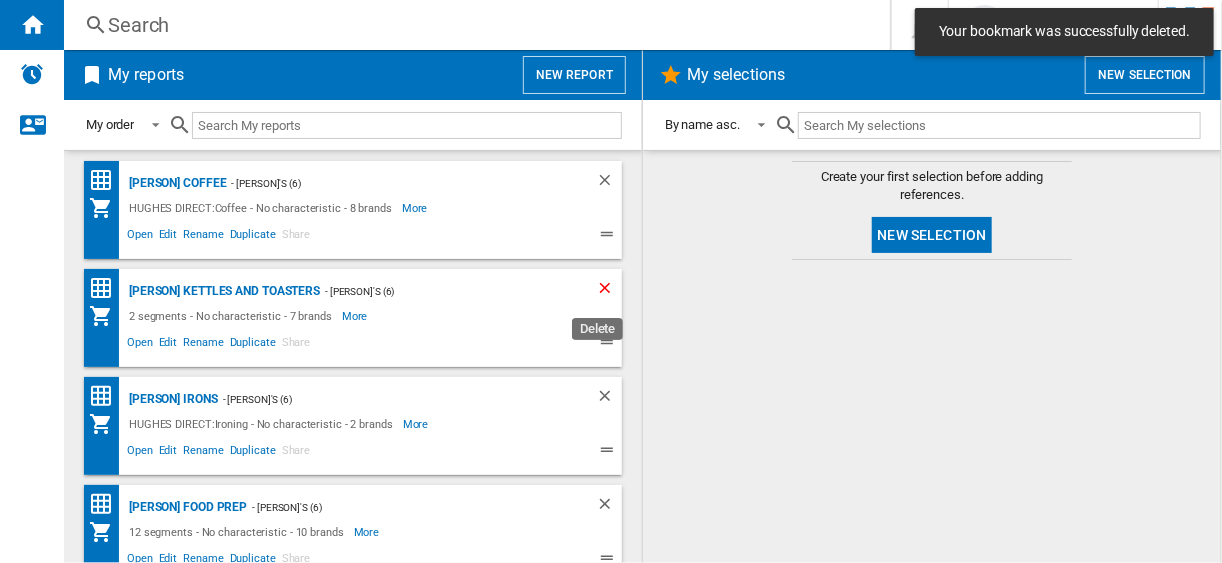 click 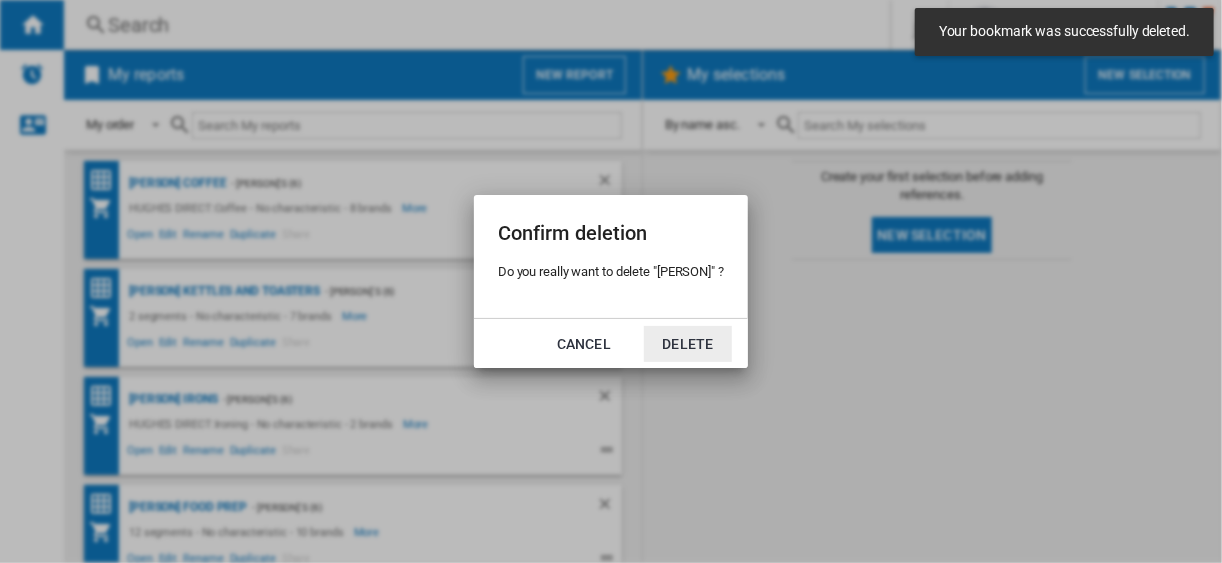 click on "Delete" 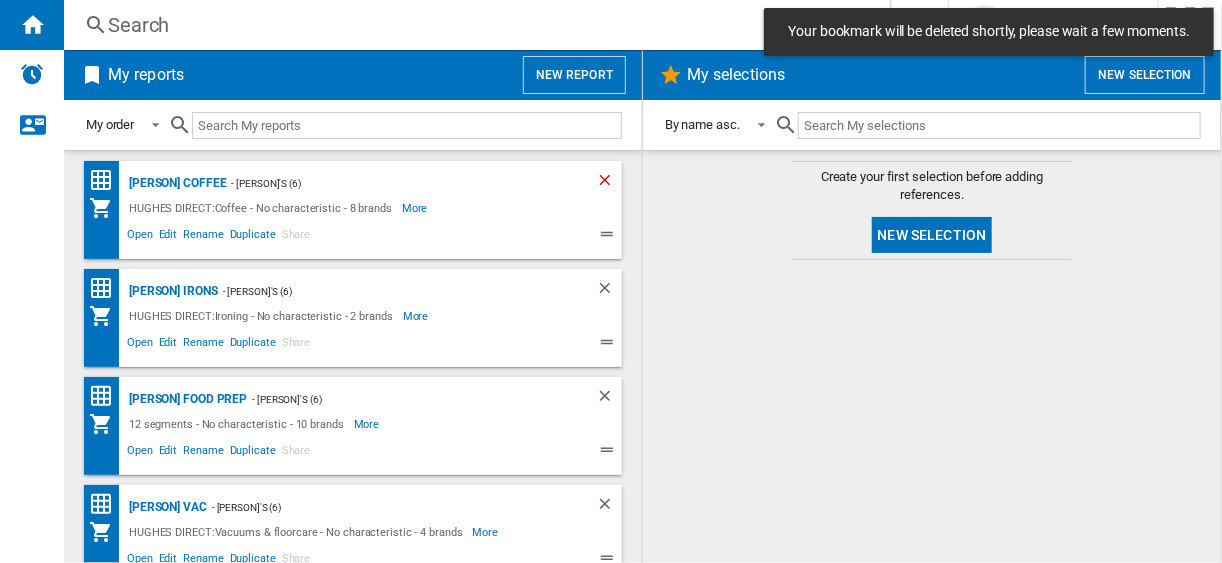 click 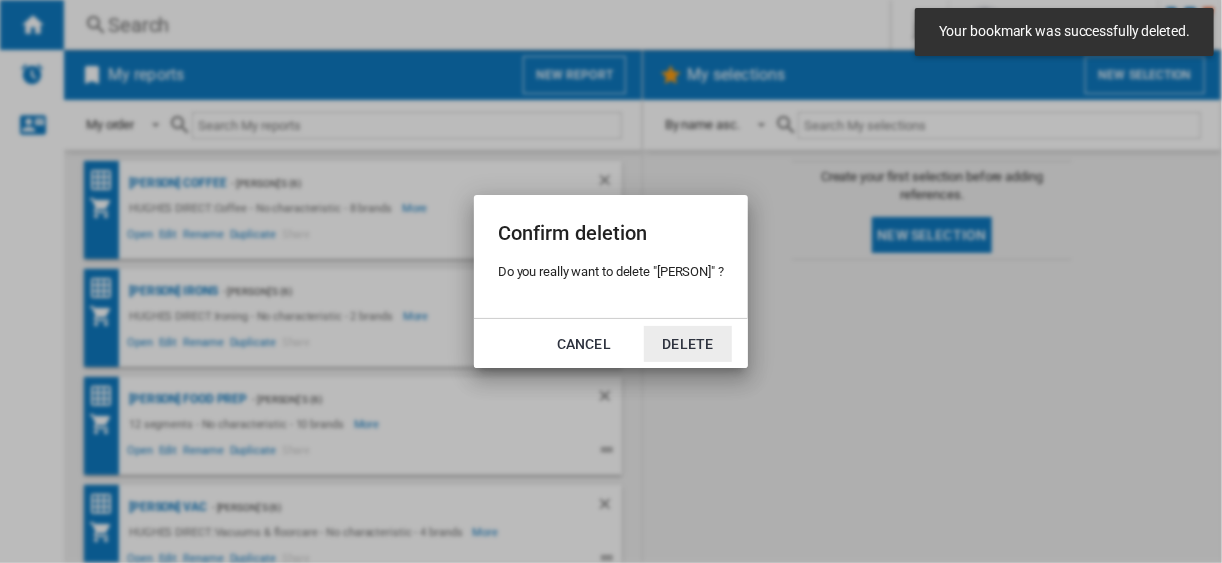 click on "Delete" 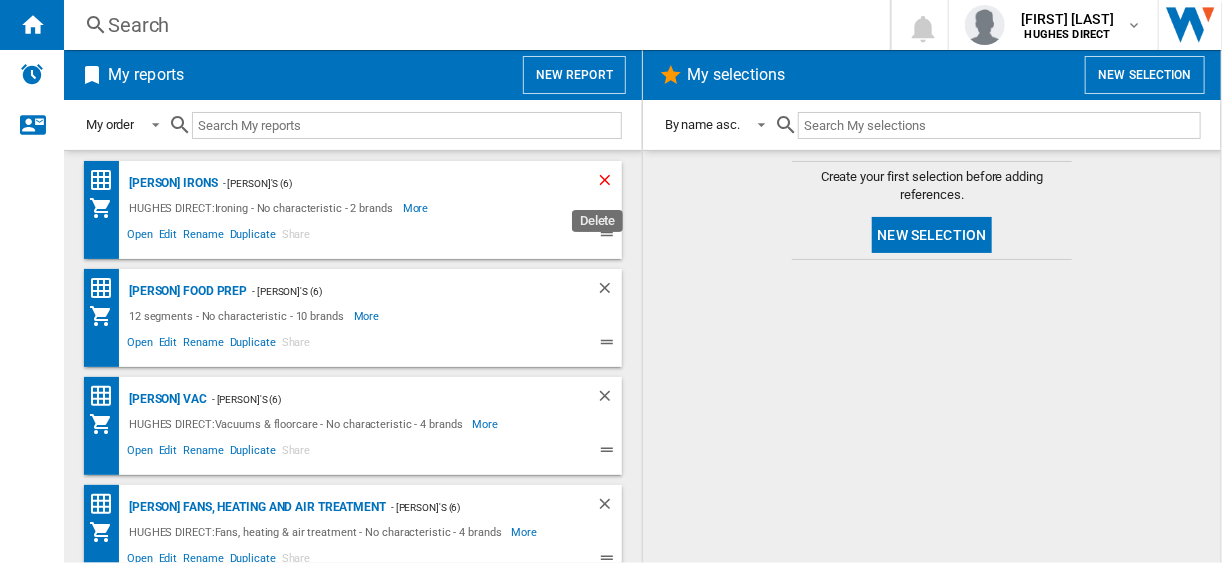 click 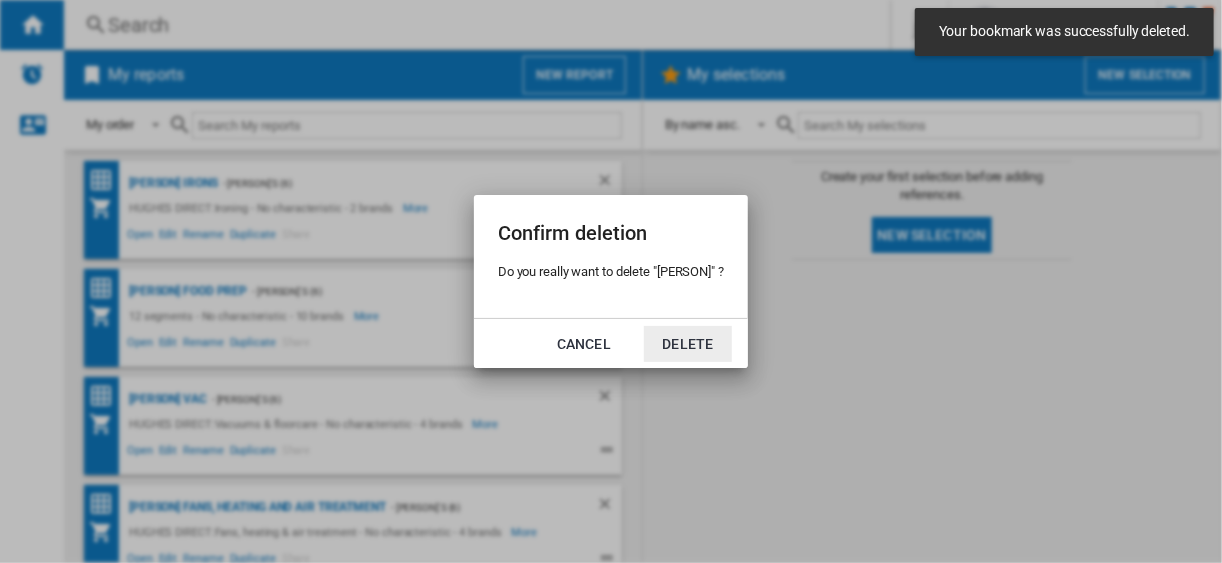 click on "Delete" 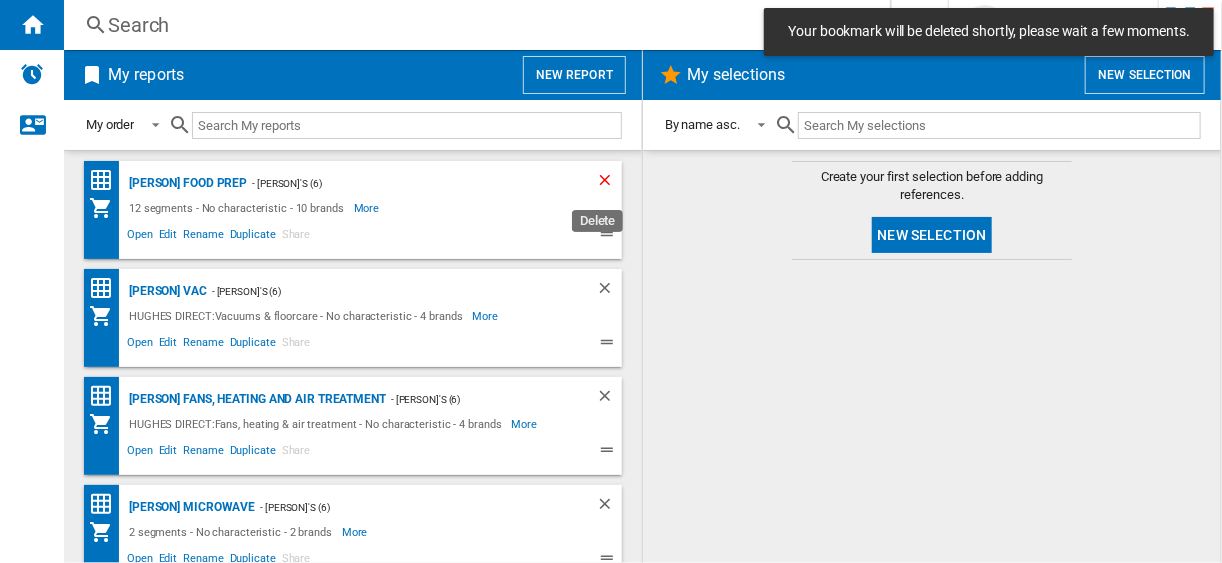 click 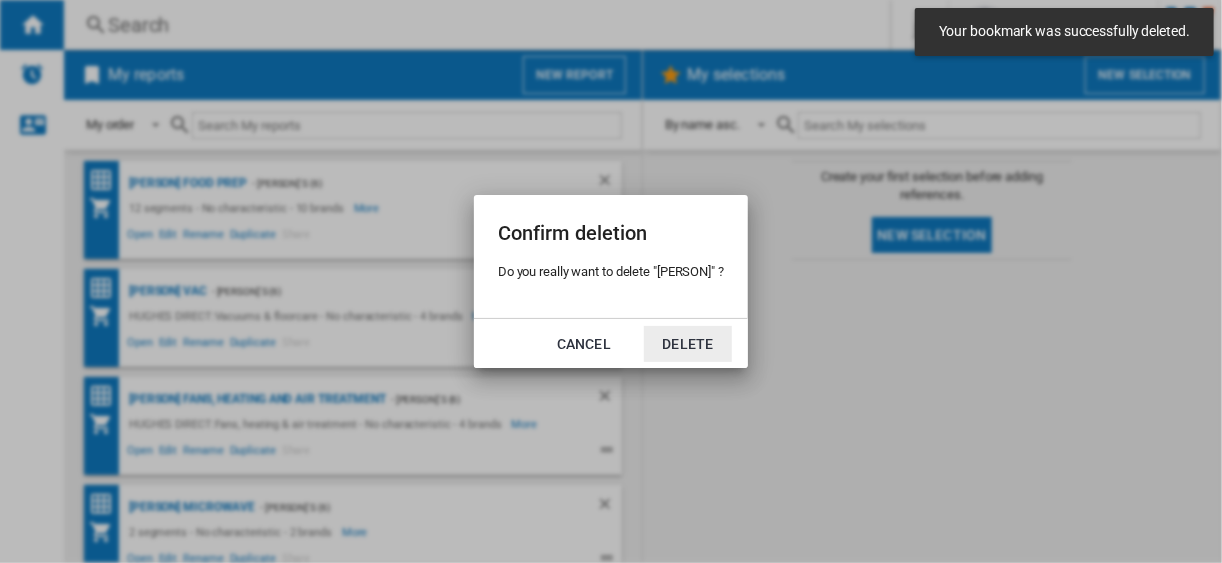 click on "Delete" 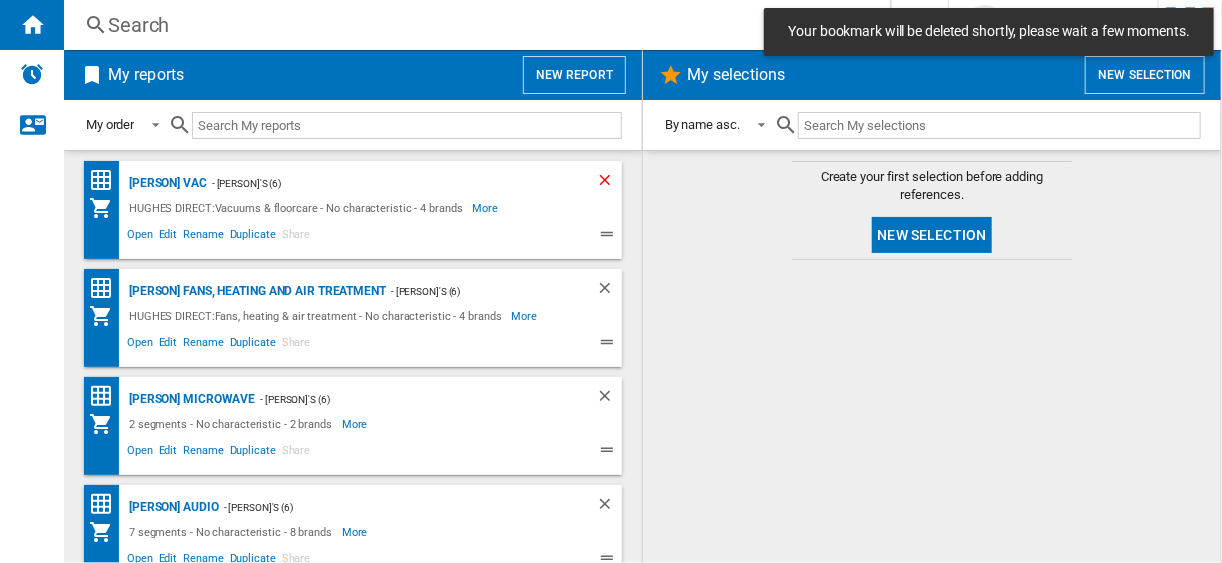 click 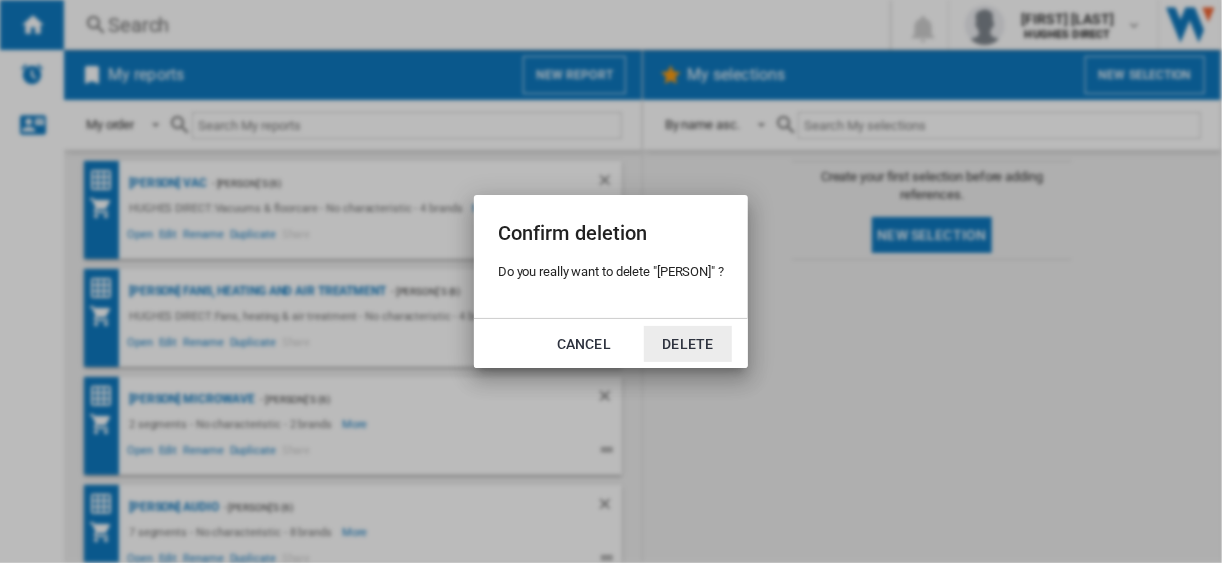 click on "Delete" 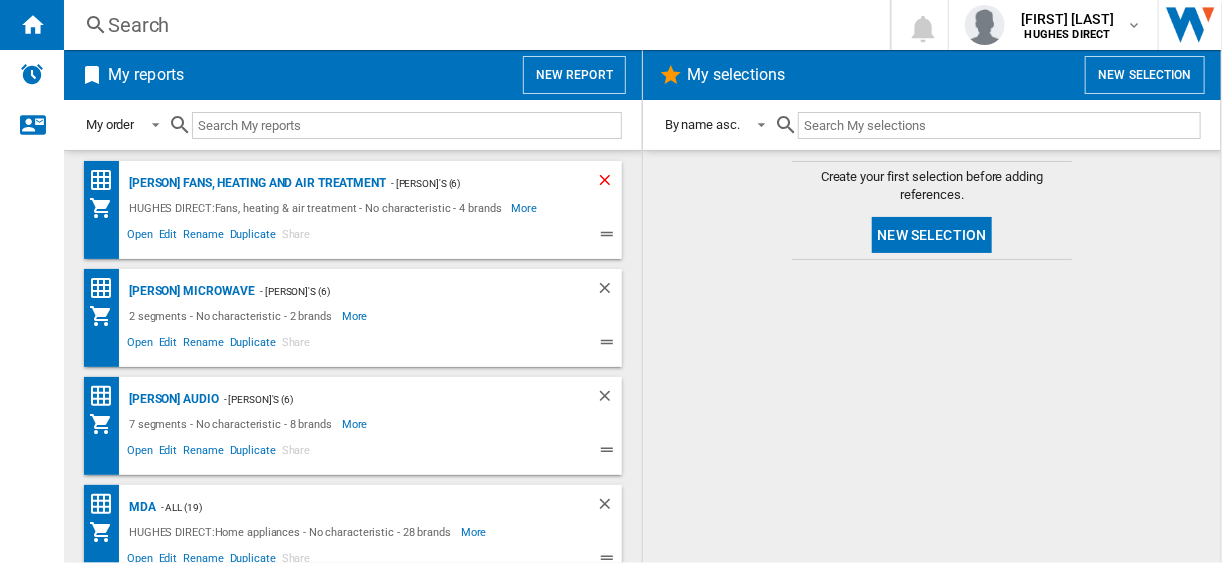 click 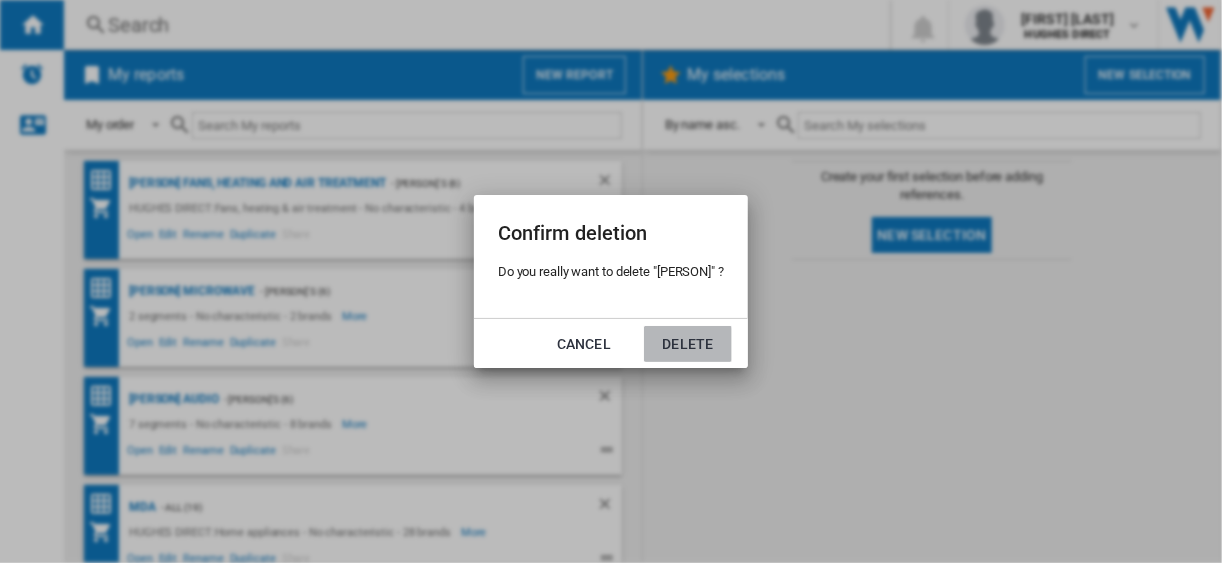 click on "Delete" 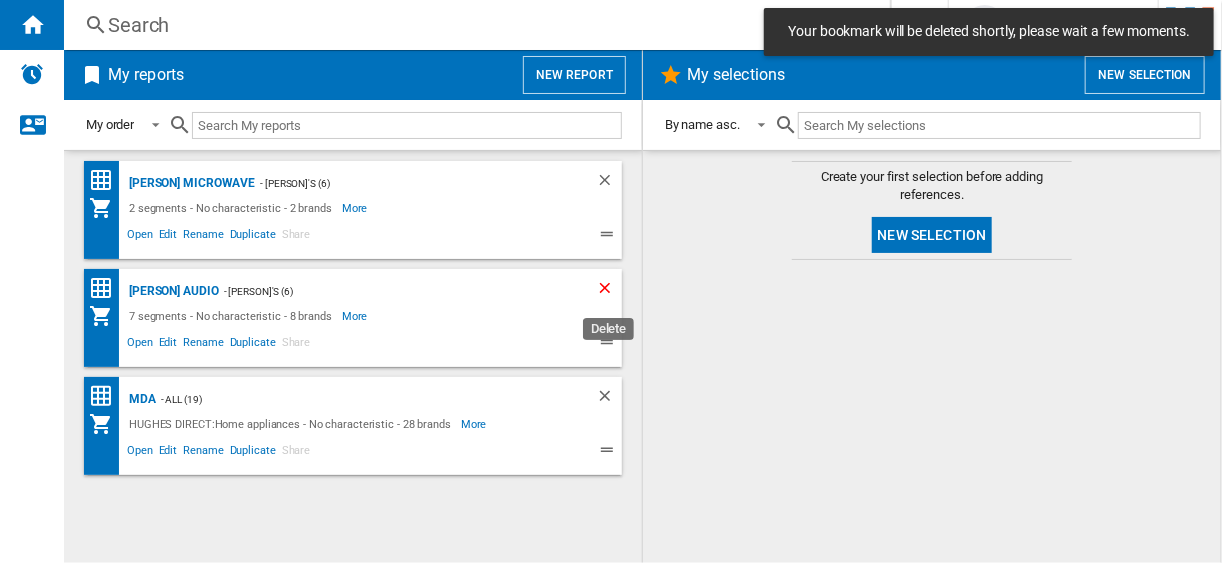 click 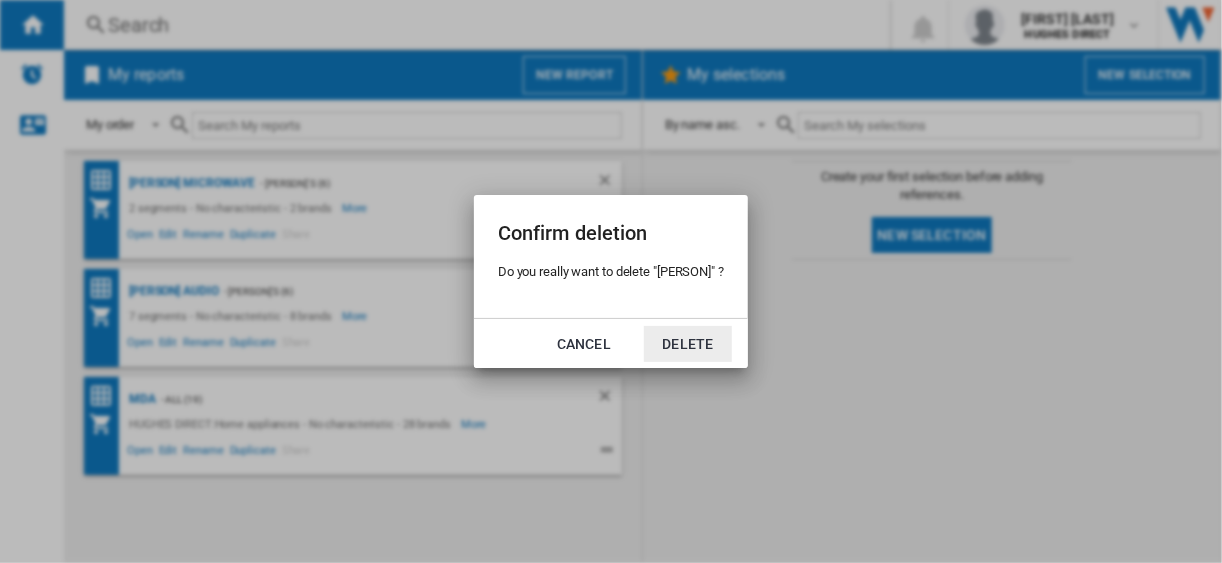 click on "Delete" 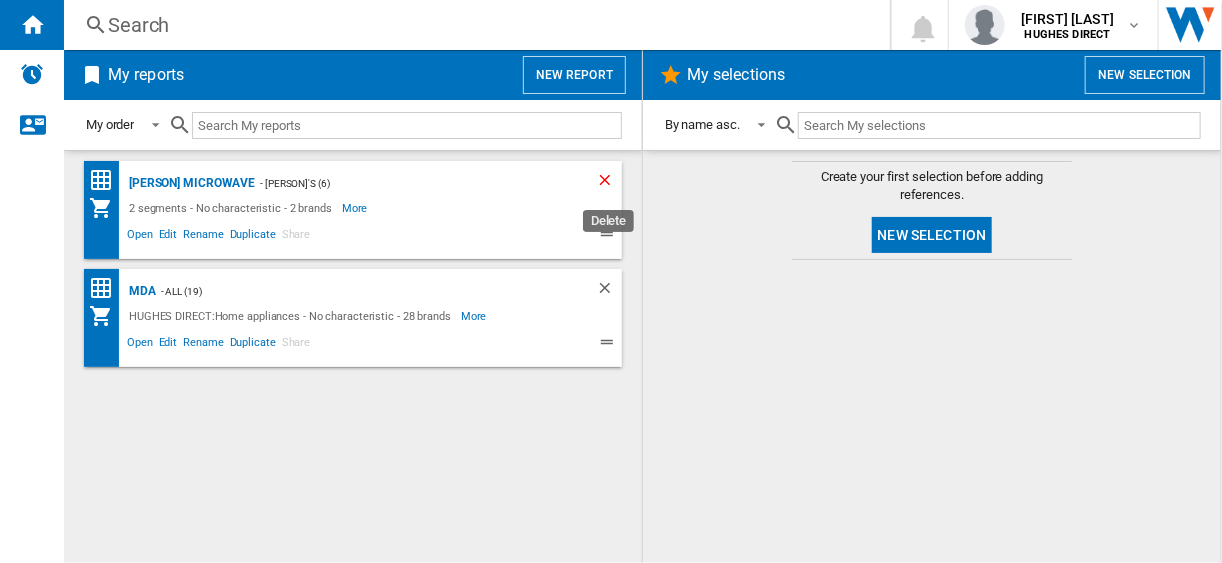 click 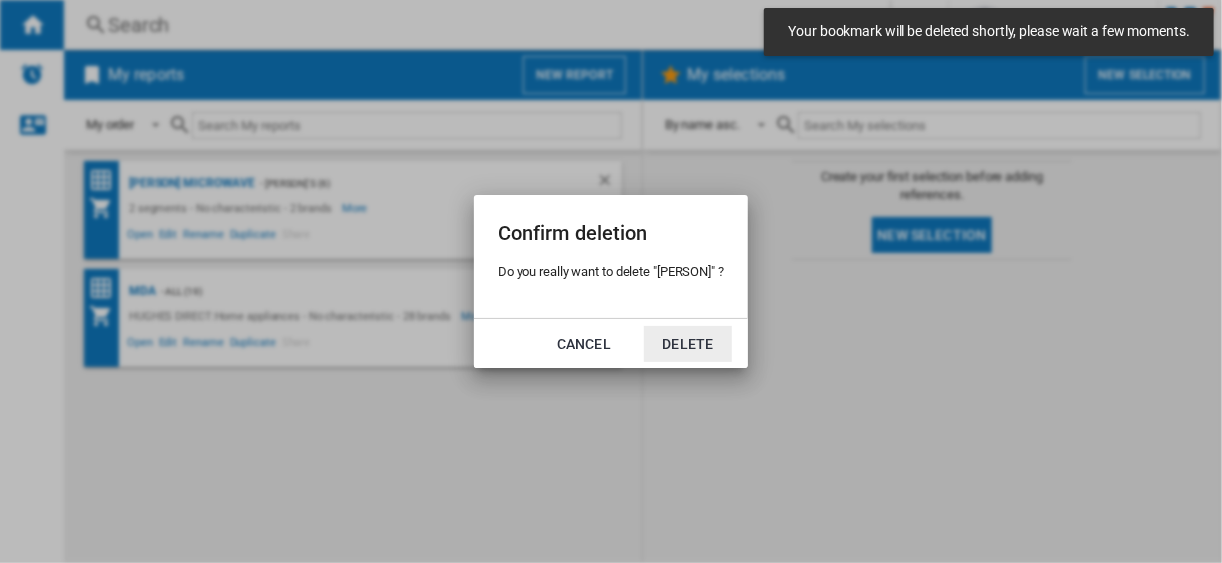 click on "Delete" 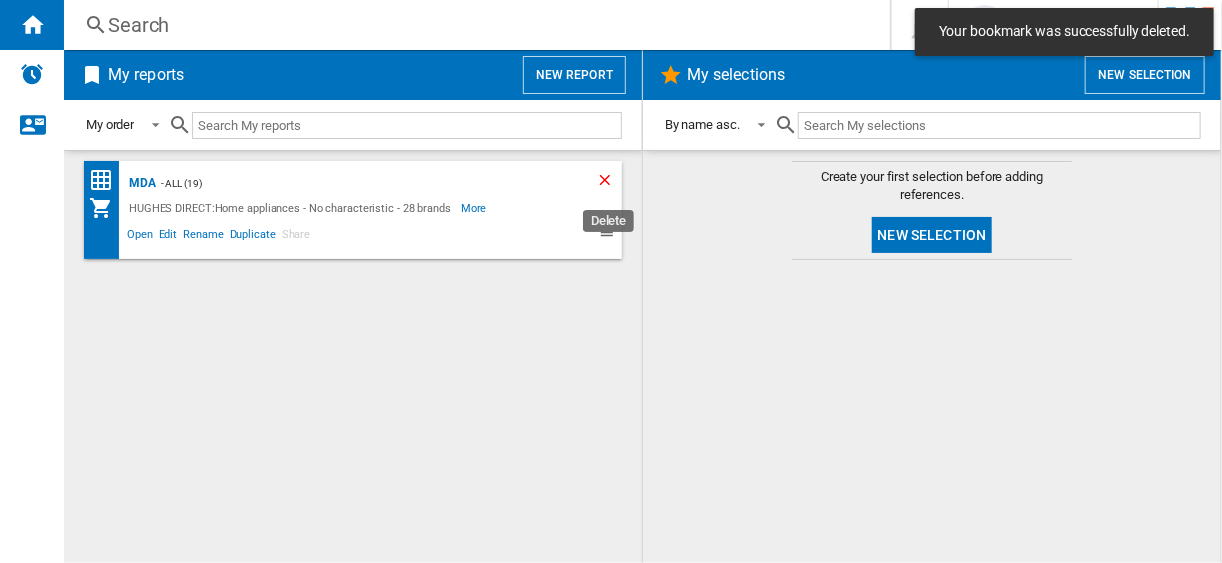 click 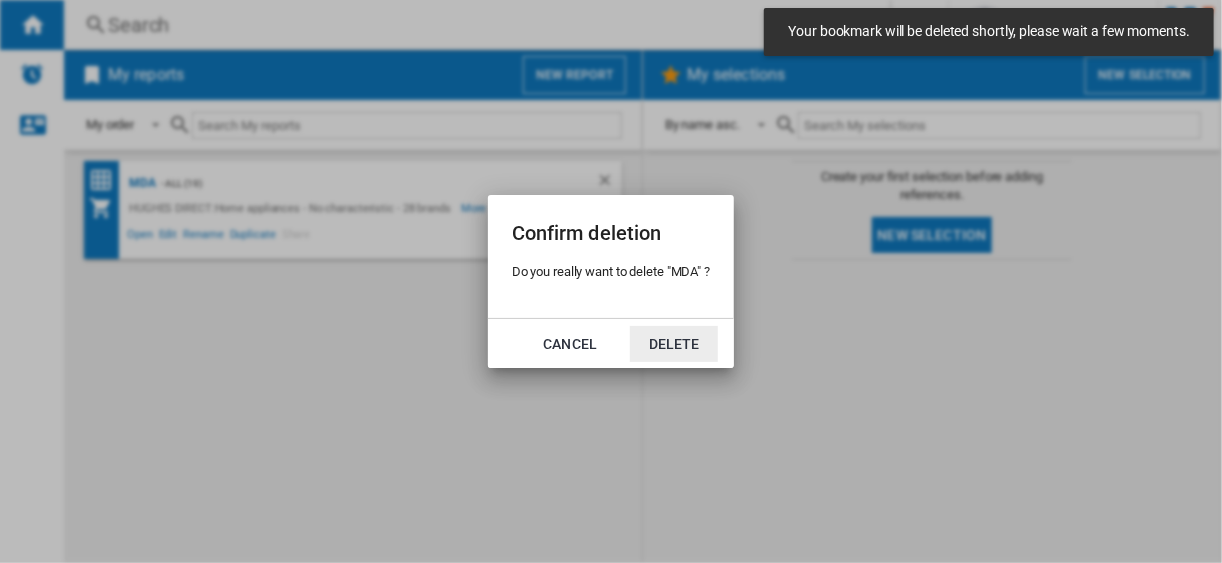click on "Delete" 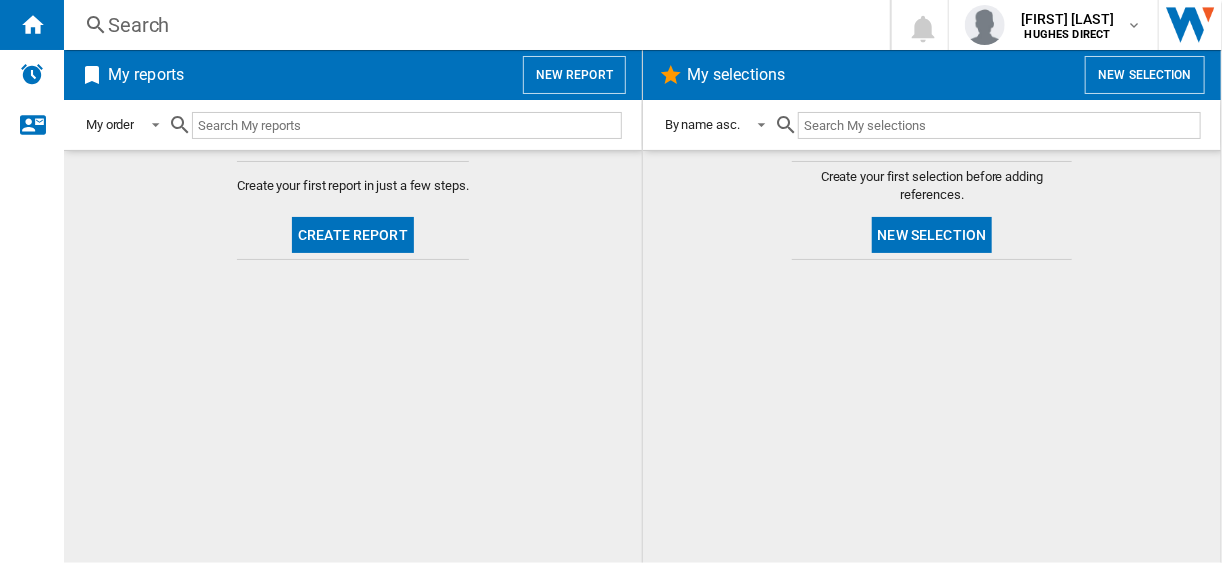 click on "Create your first report in just a few steps.
Create report" 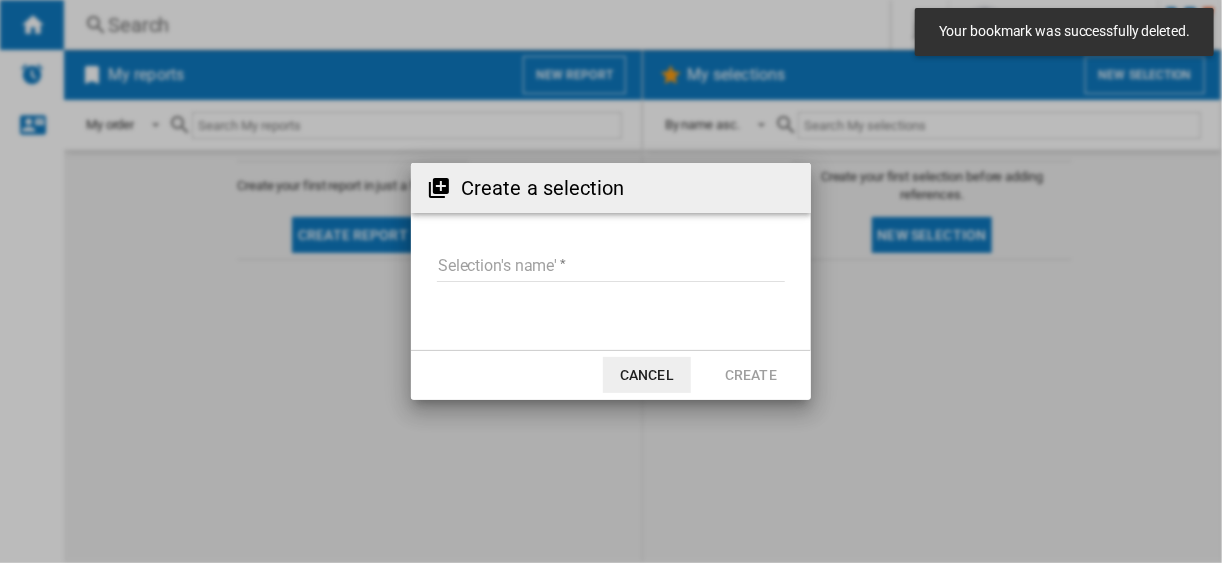 click on "Selection's name'" at bounding box center [611, 267] 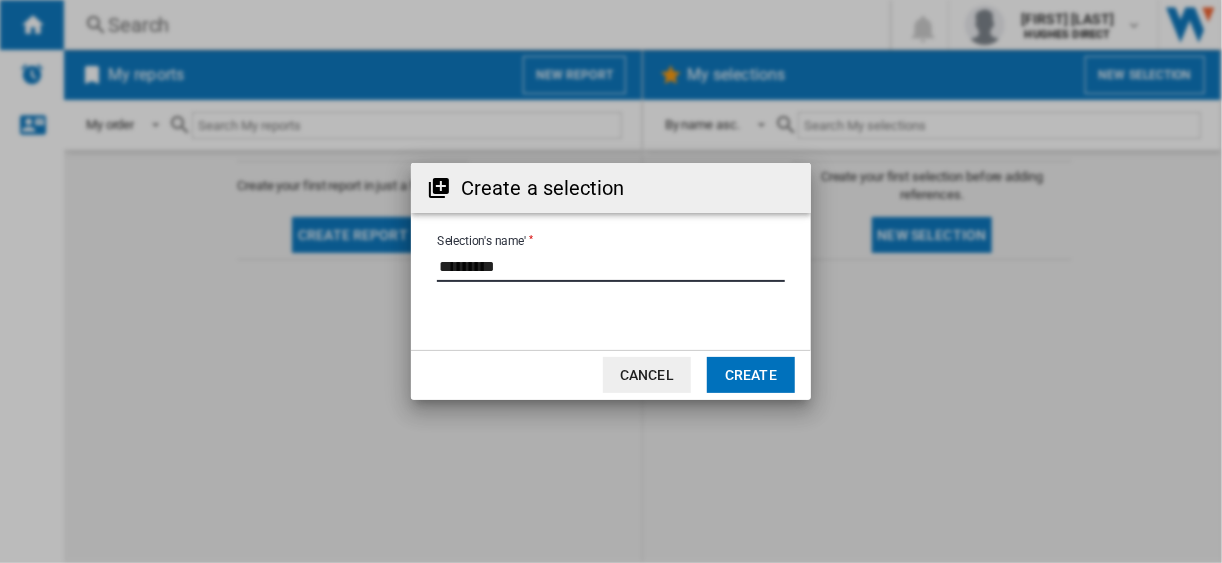 type on "*********" 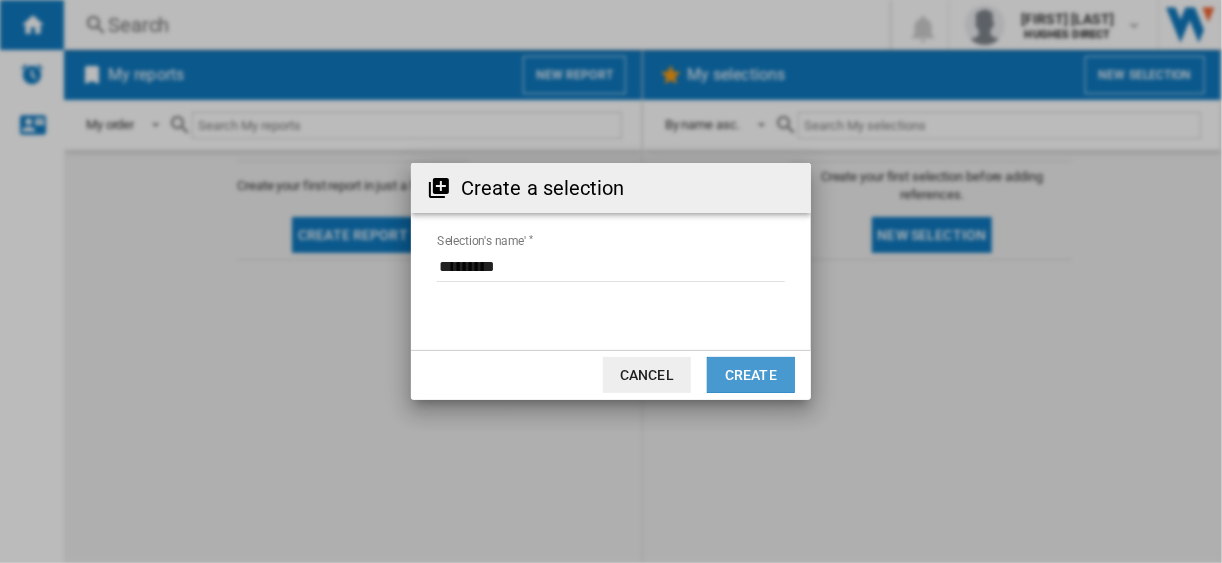 click on "Create" 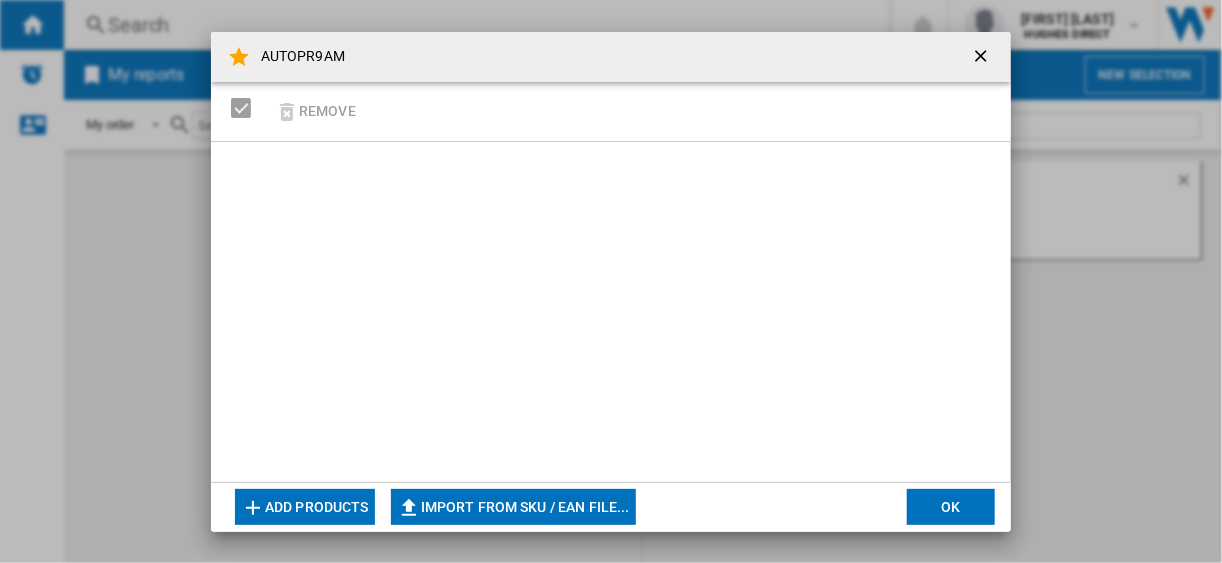 click on "Import from SKU / EAN file..." 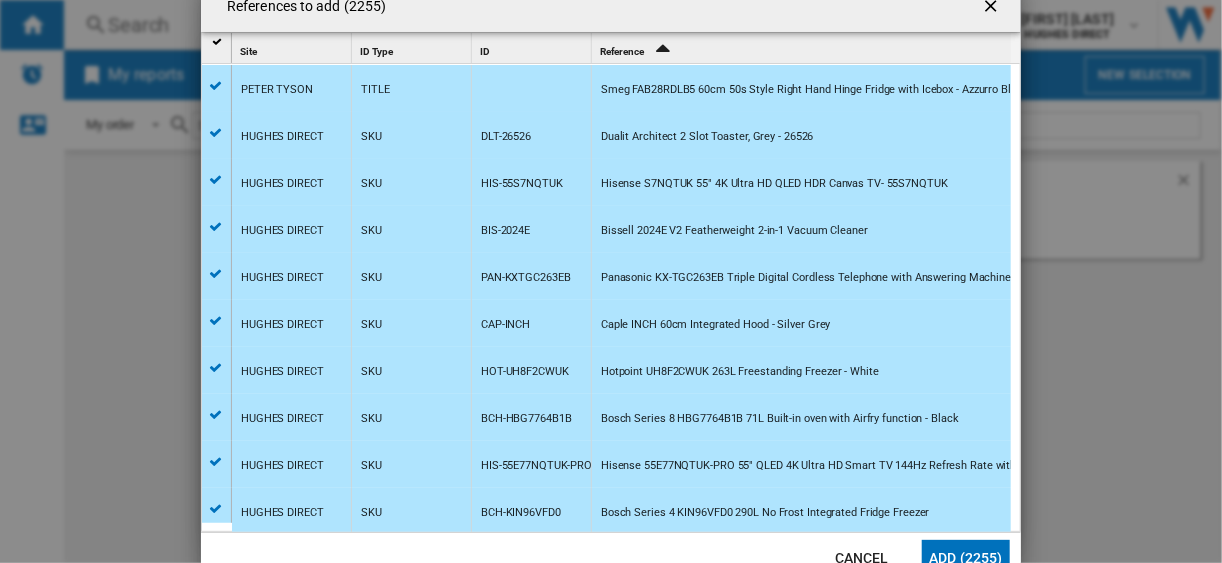 scroll, scrollTop: 160, scrollLeft: 0, axis: vertical 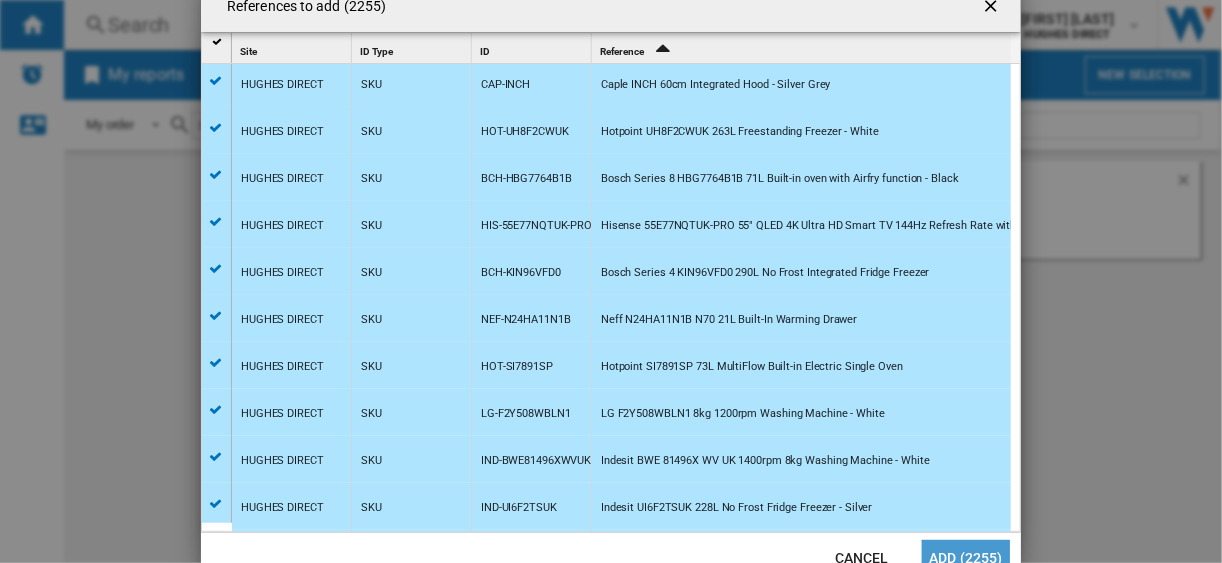 click on "Add (2255)" 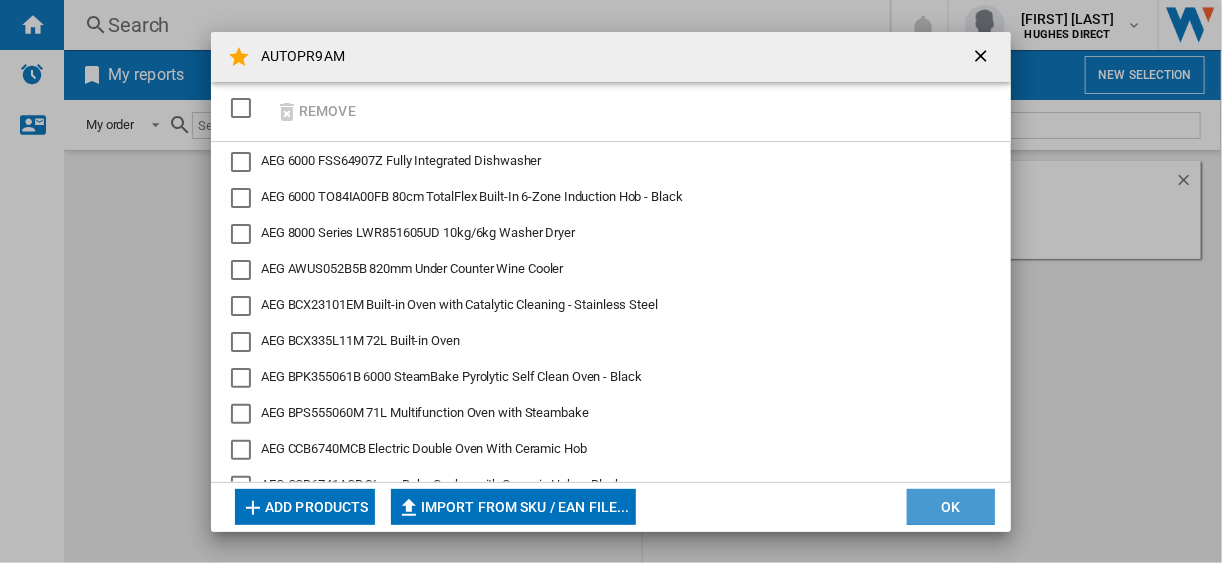 click on "OK" 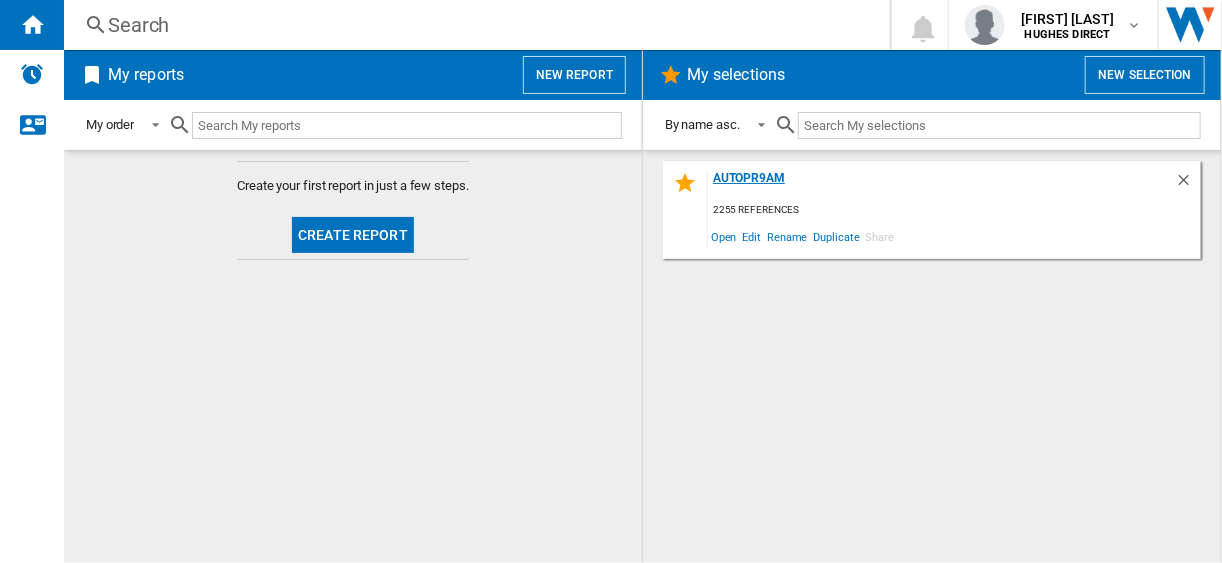 click on "AUTOPR9AM" 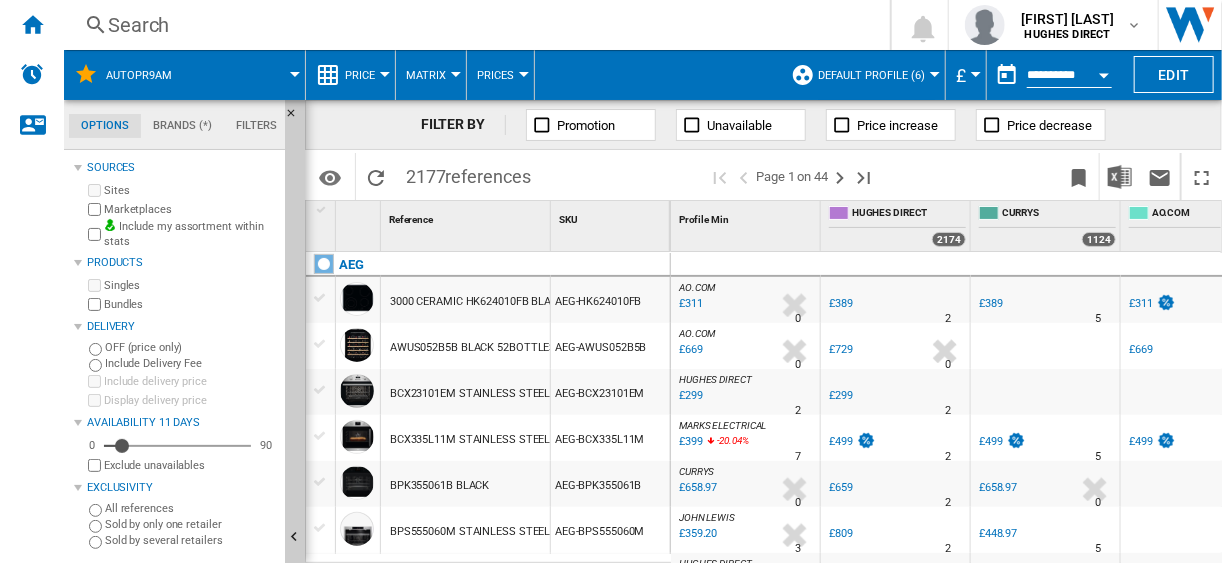 click on "Default profile (6)" at bounding box center [871, 75] 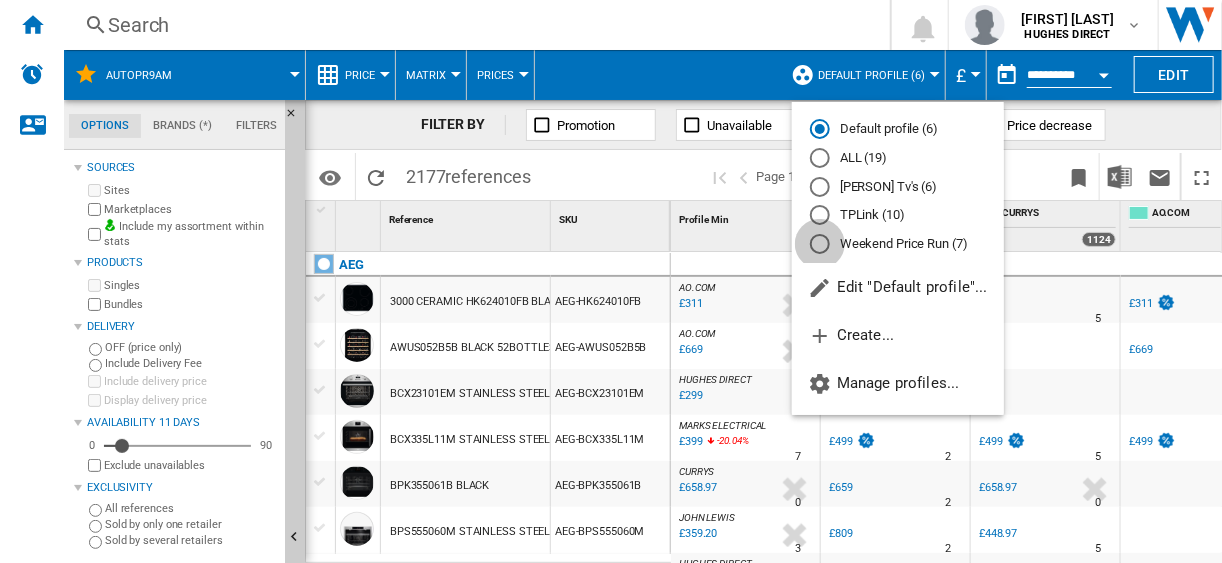 click at bounding box center [820, 244] 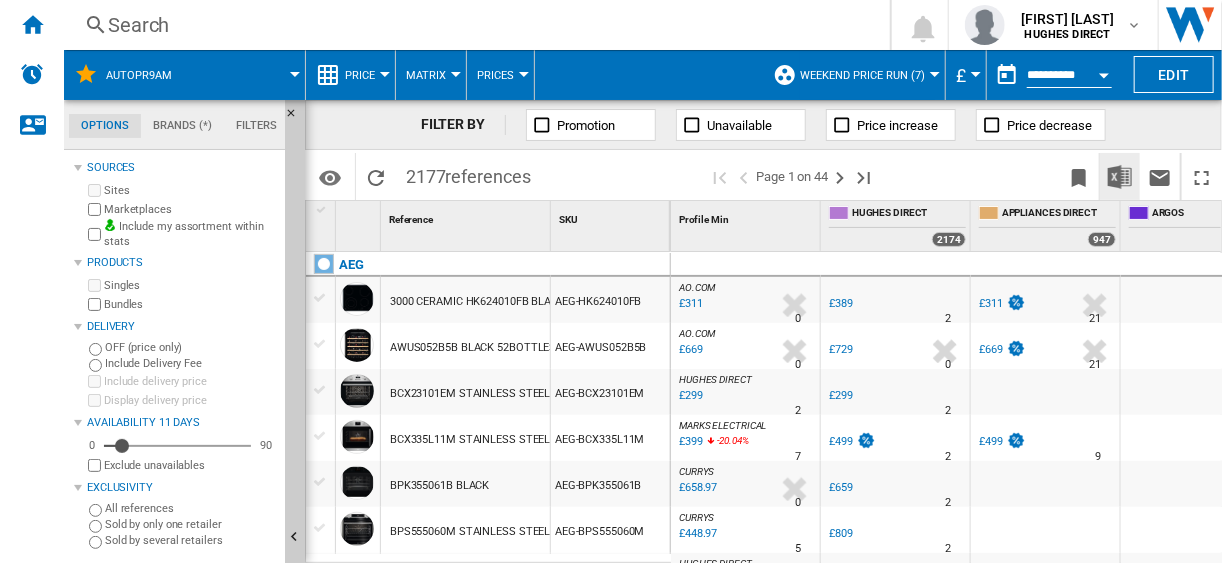 click at bounding box center (1120, 177) 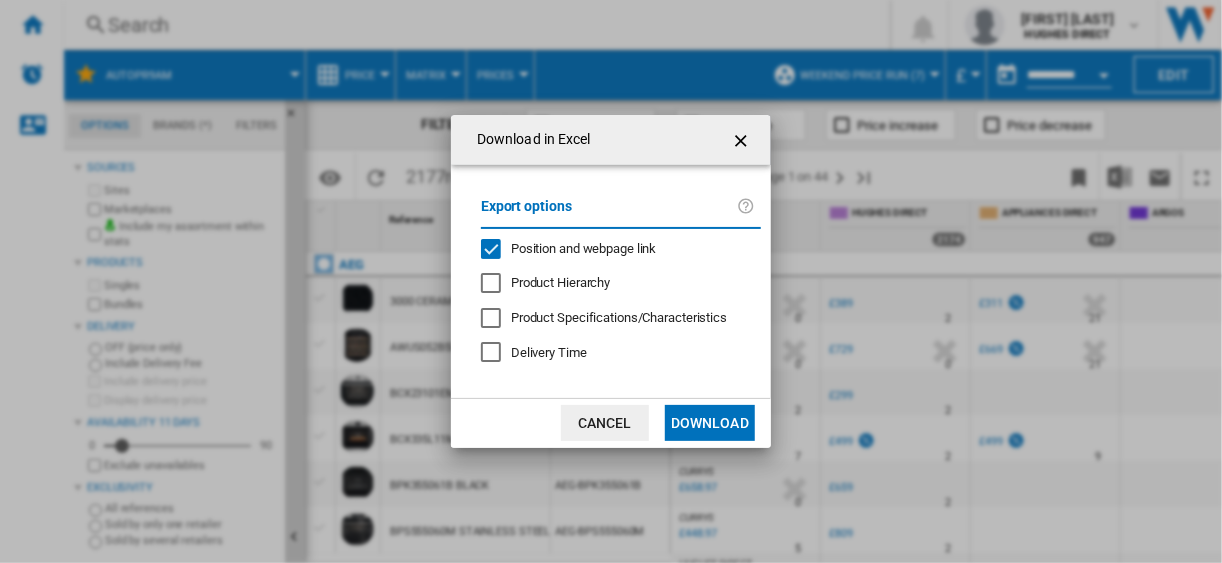 click 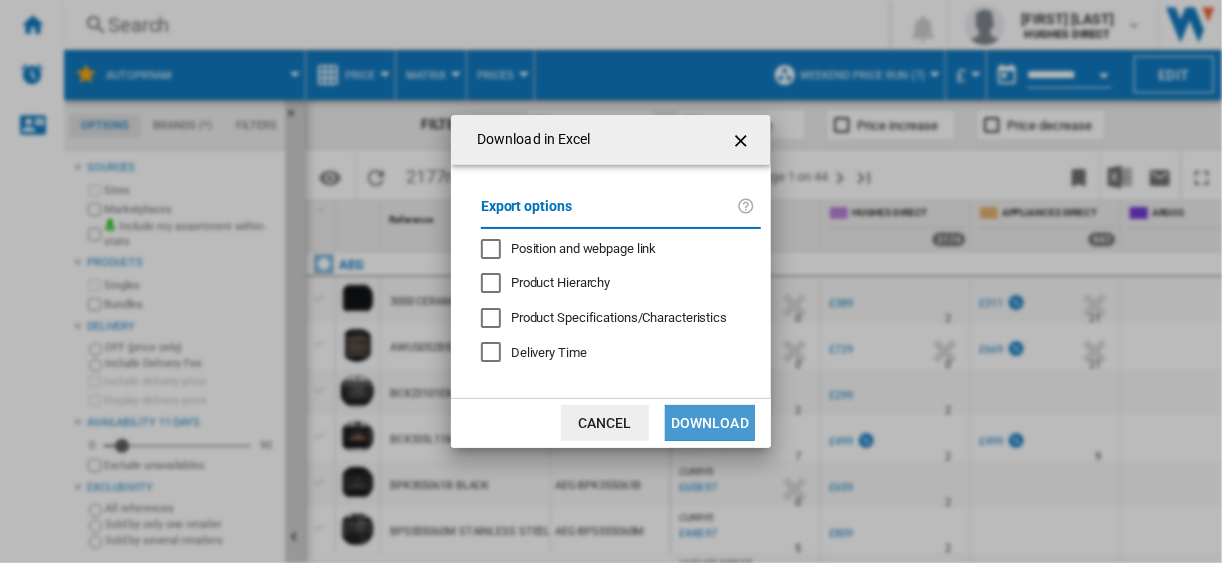 click on "Download" 